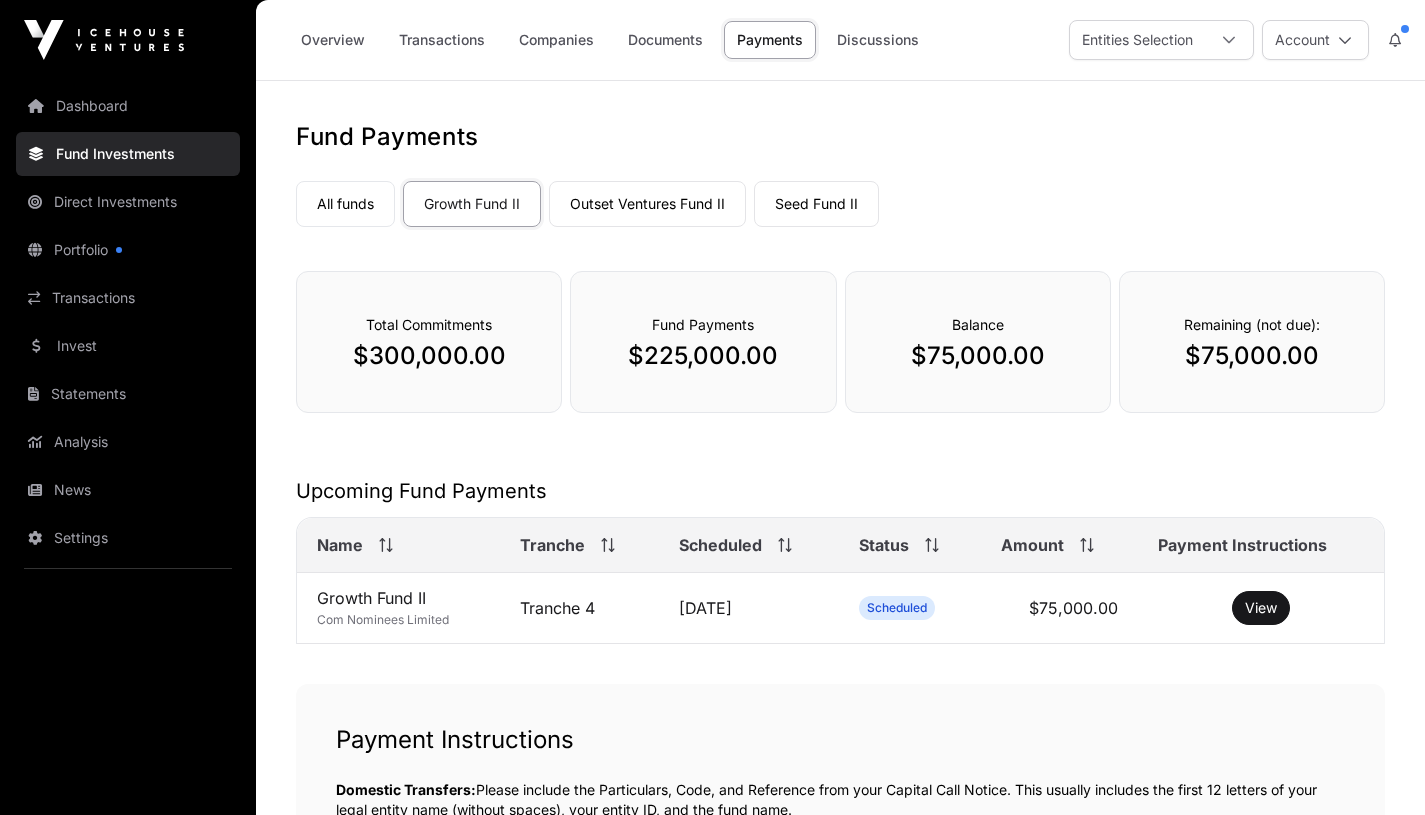 scroll, scrollTop: 0, scrollLeft: 0, axis: both 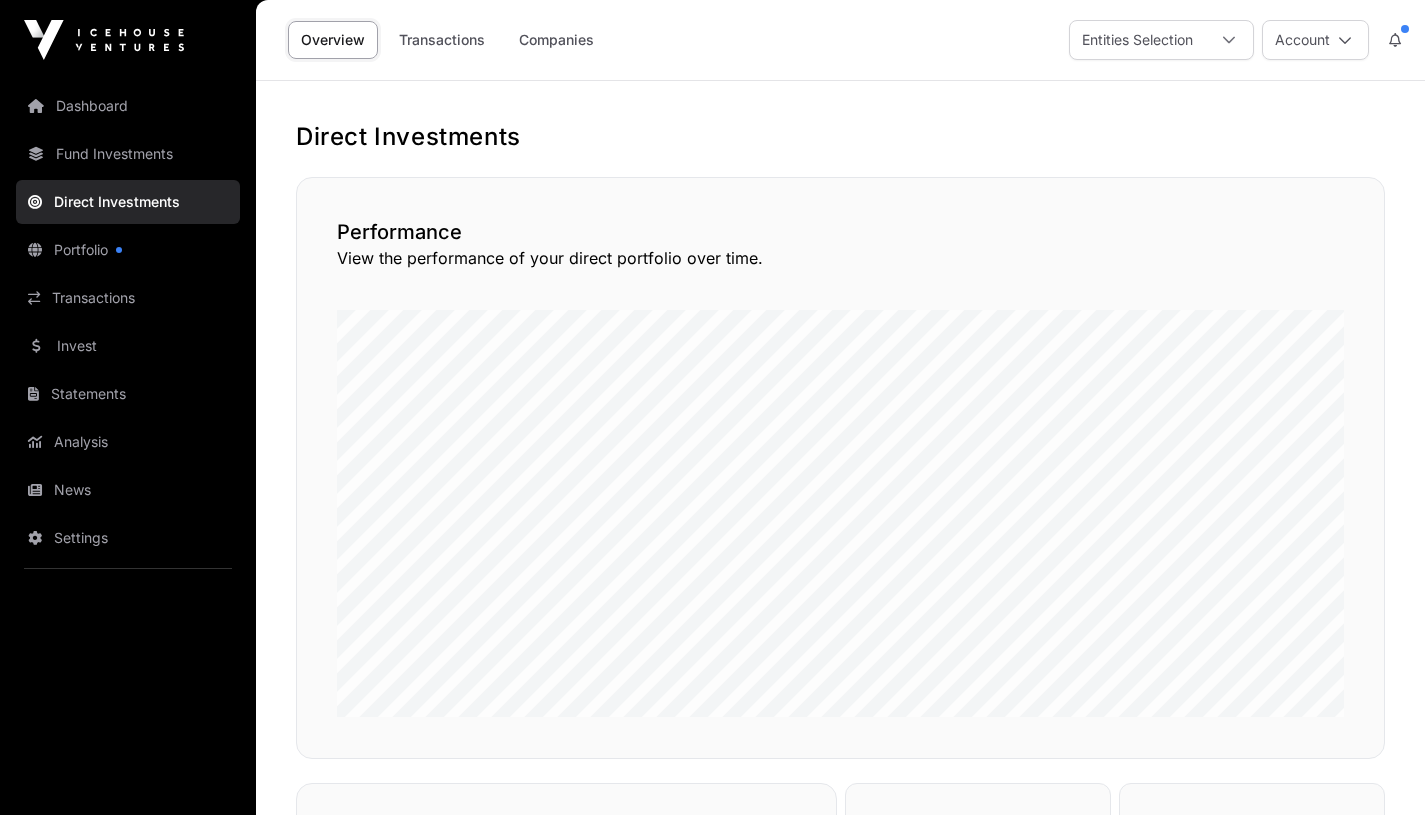 click on "Portfolio" 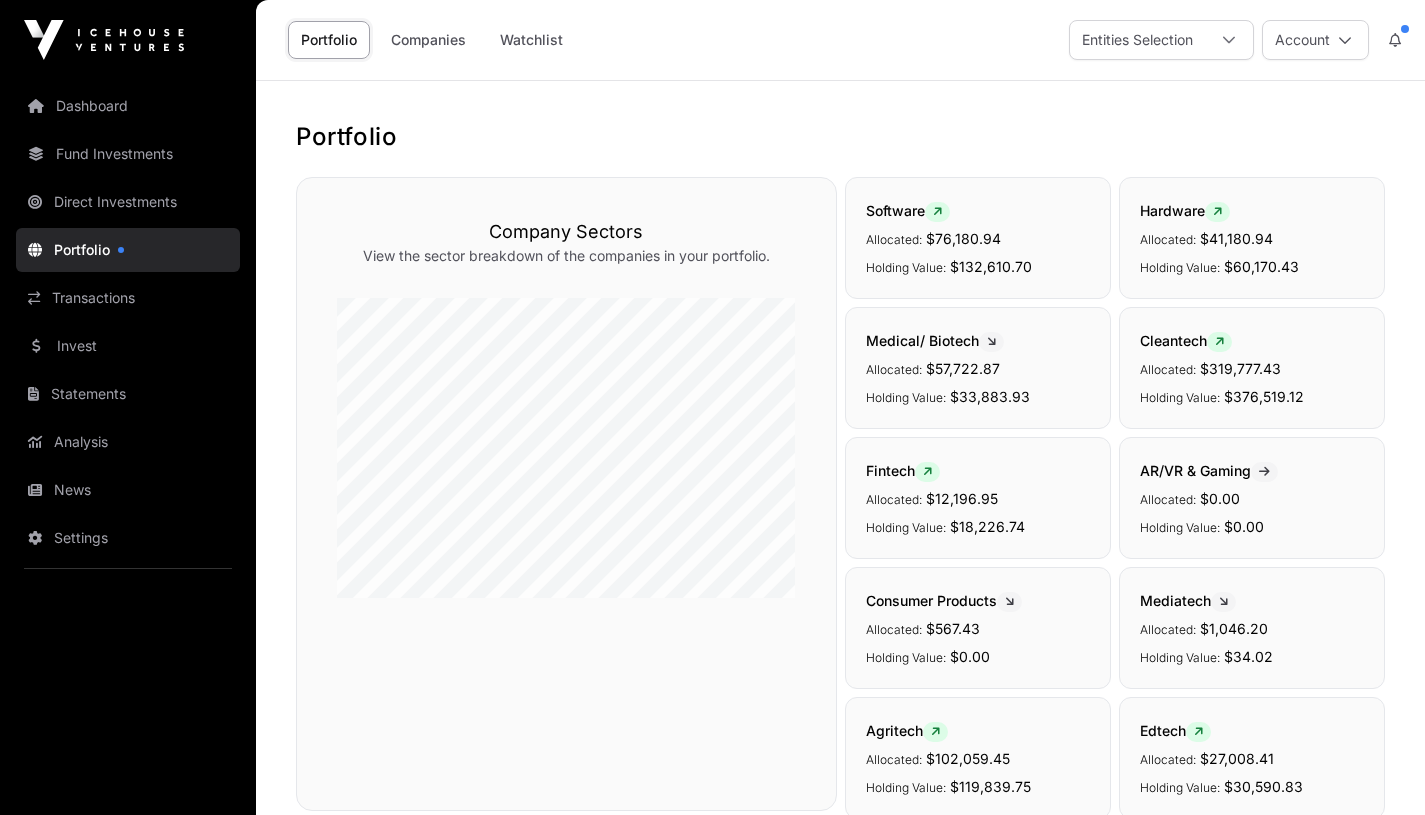 click on "Companies" 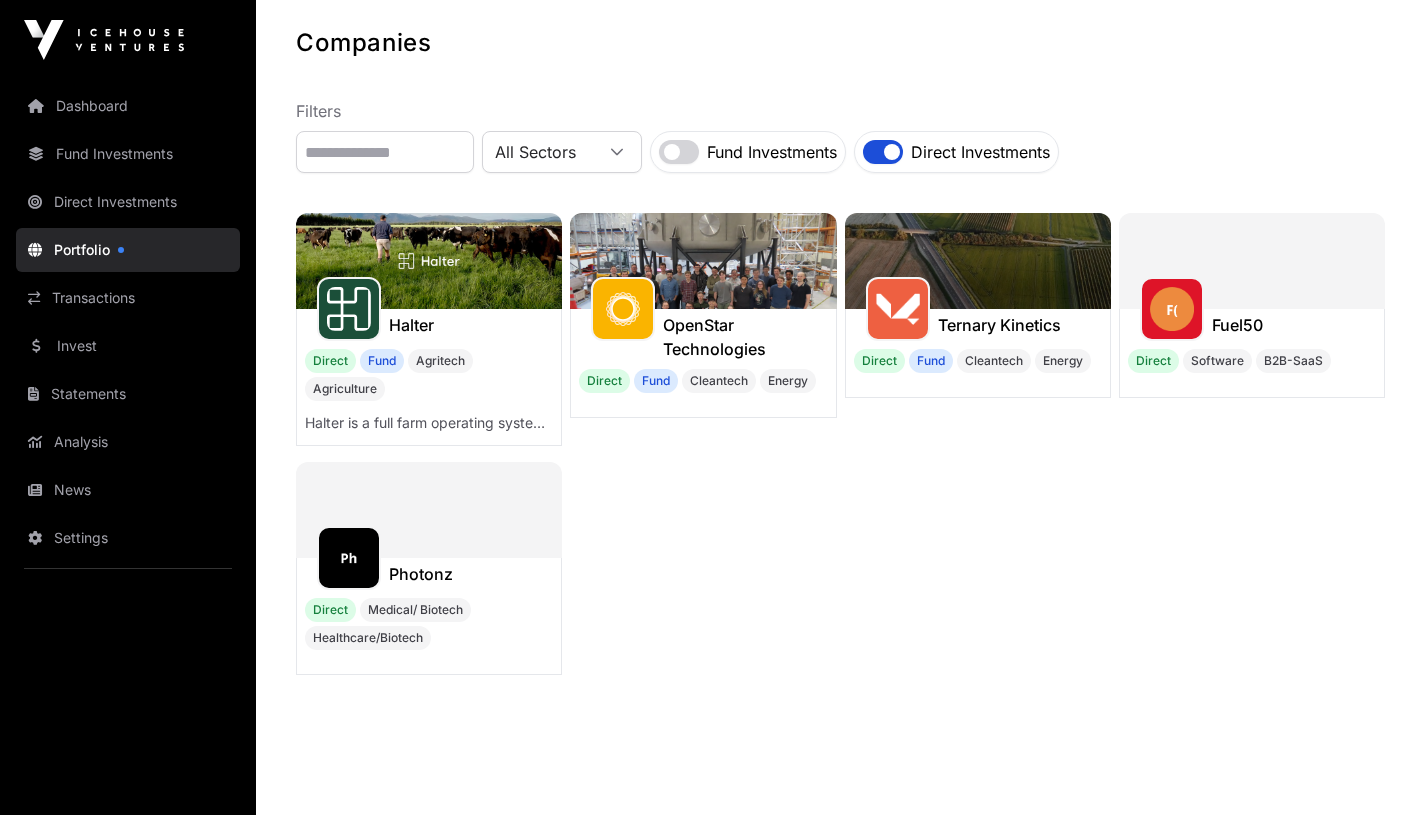 scroll, scrollTop: 100, scrollLeft: 0, axis: vertical 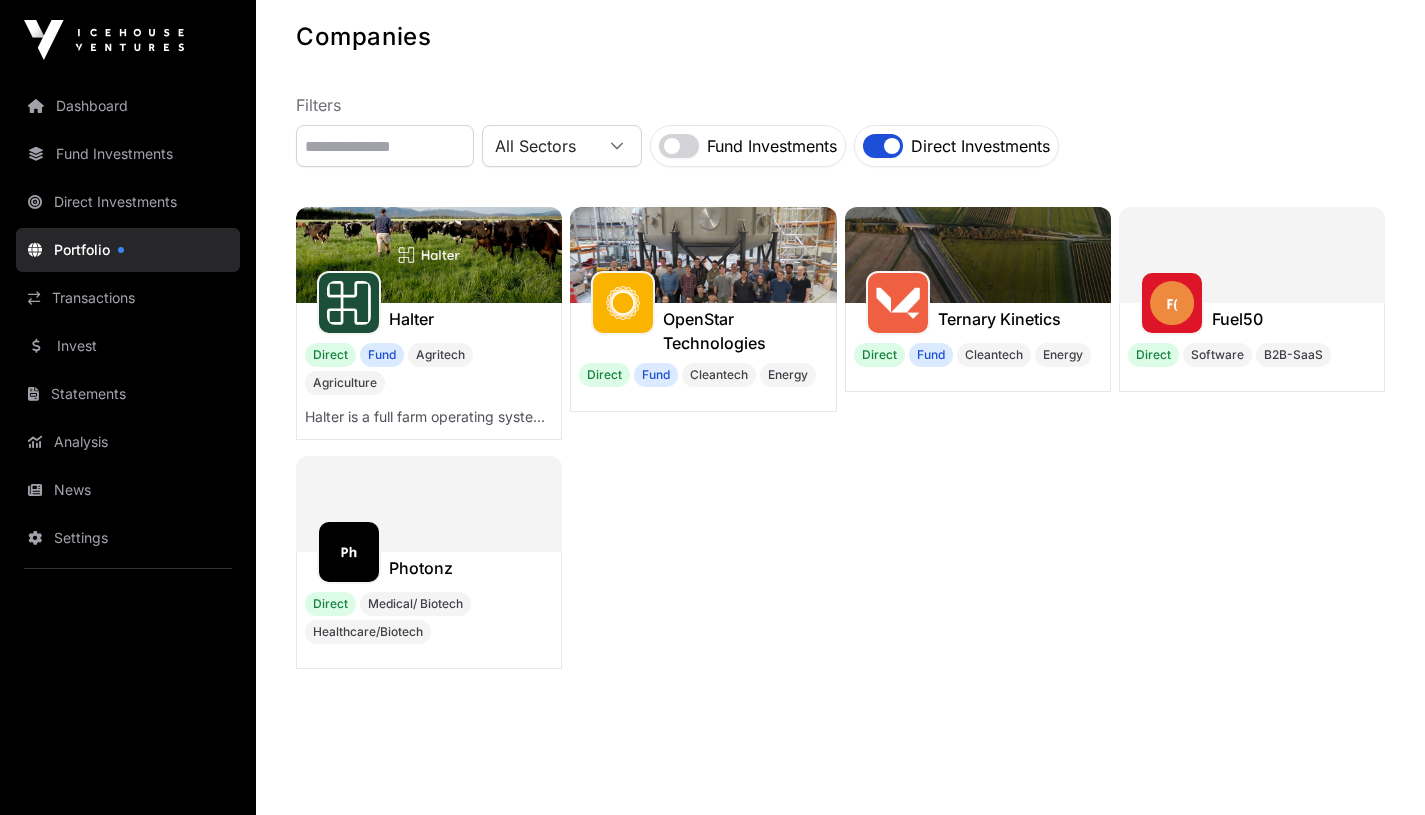 click 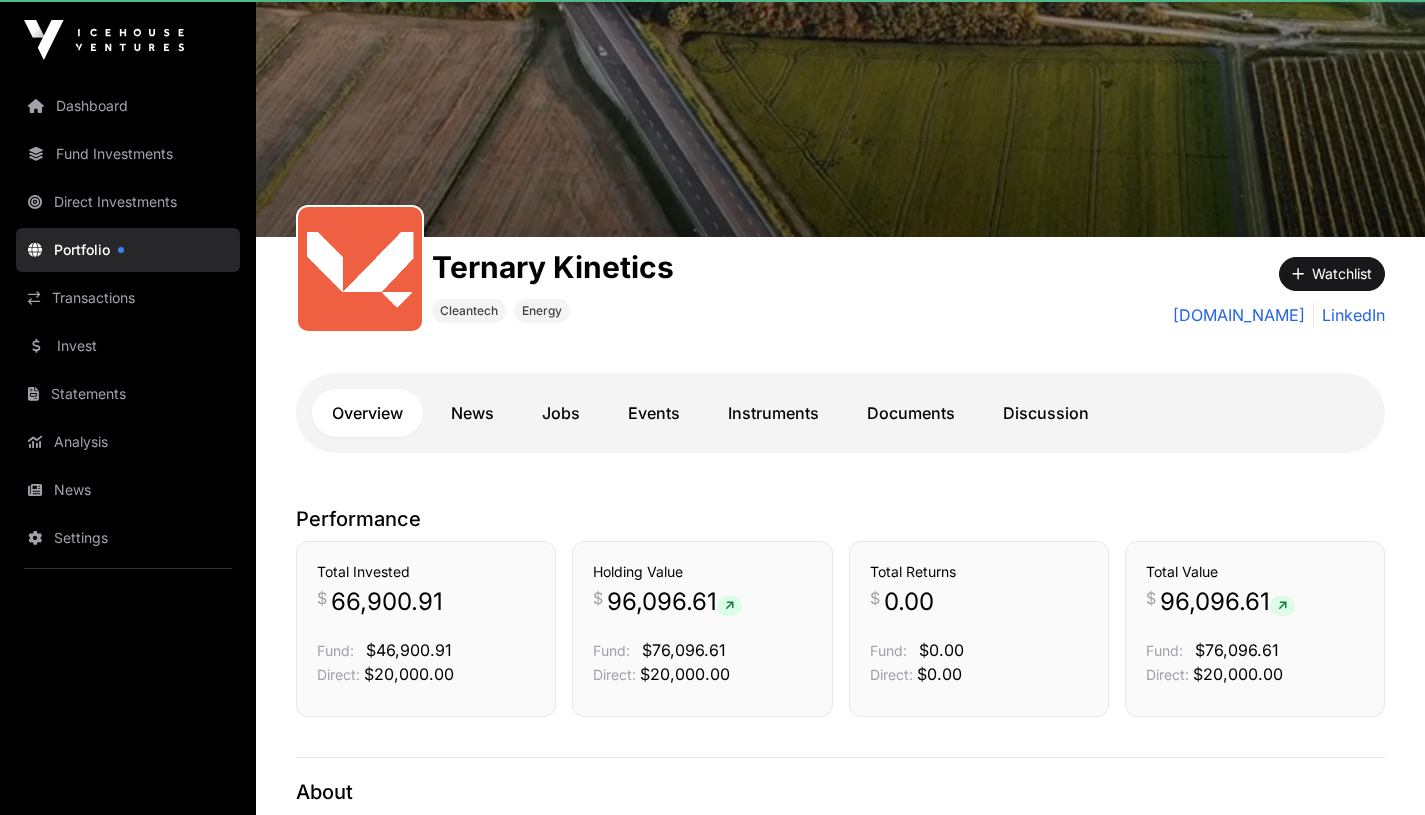 scroll, scrollTop: 0, scrollLeft: 0, axis: both 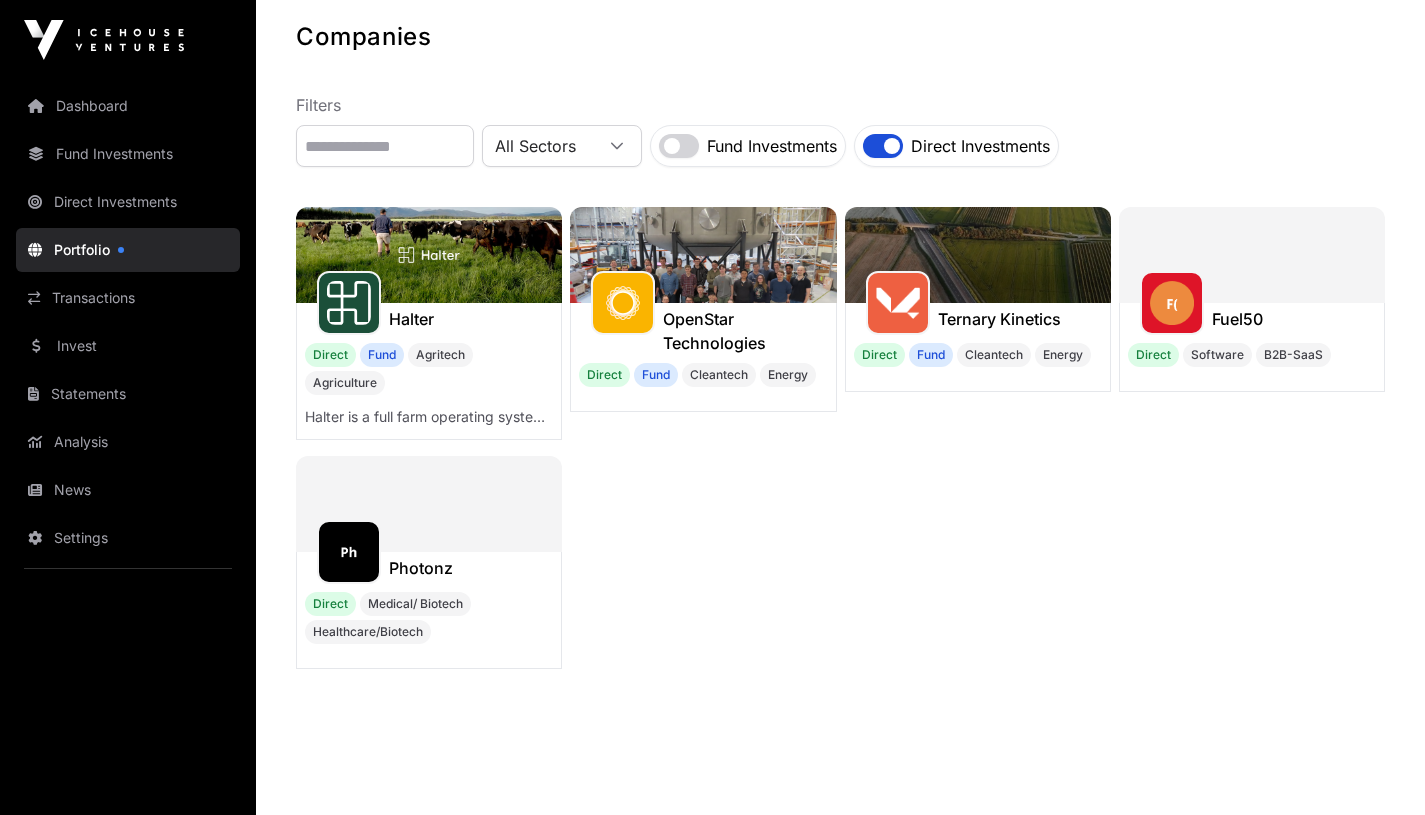 click 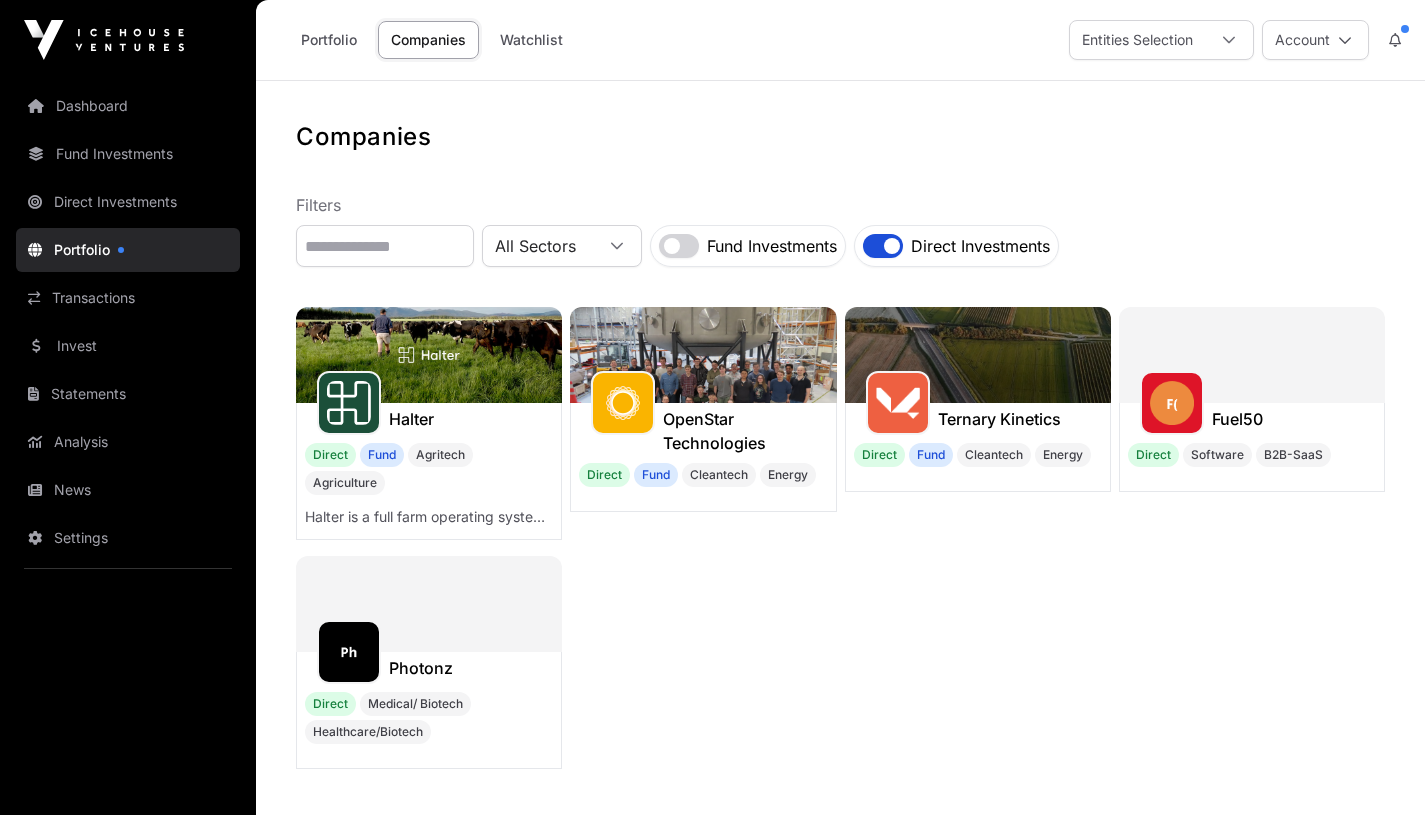 click 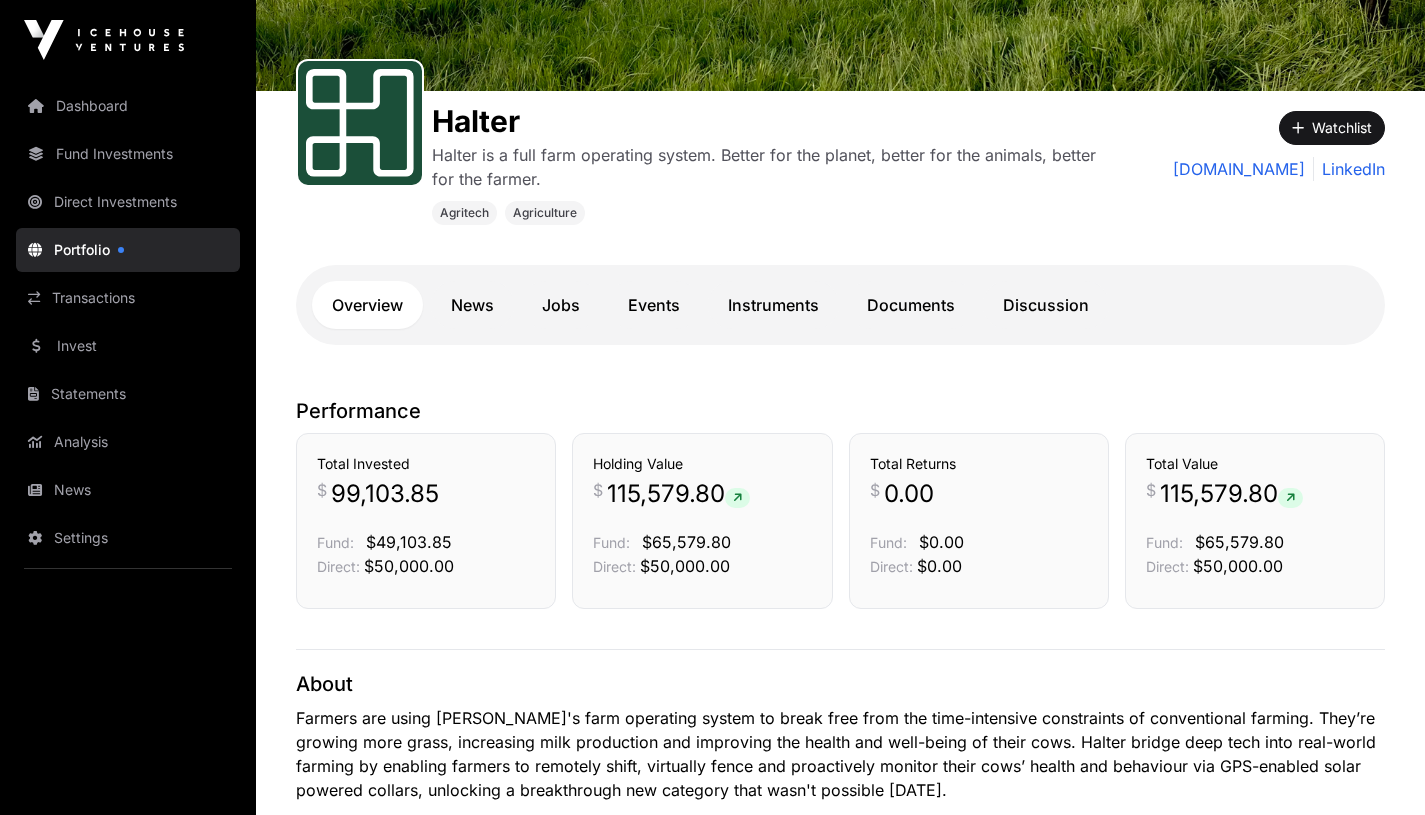 scroll, scrollTop: 259, scrollLeft: 0, axis: vertical 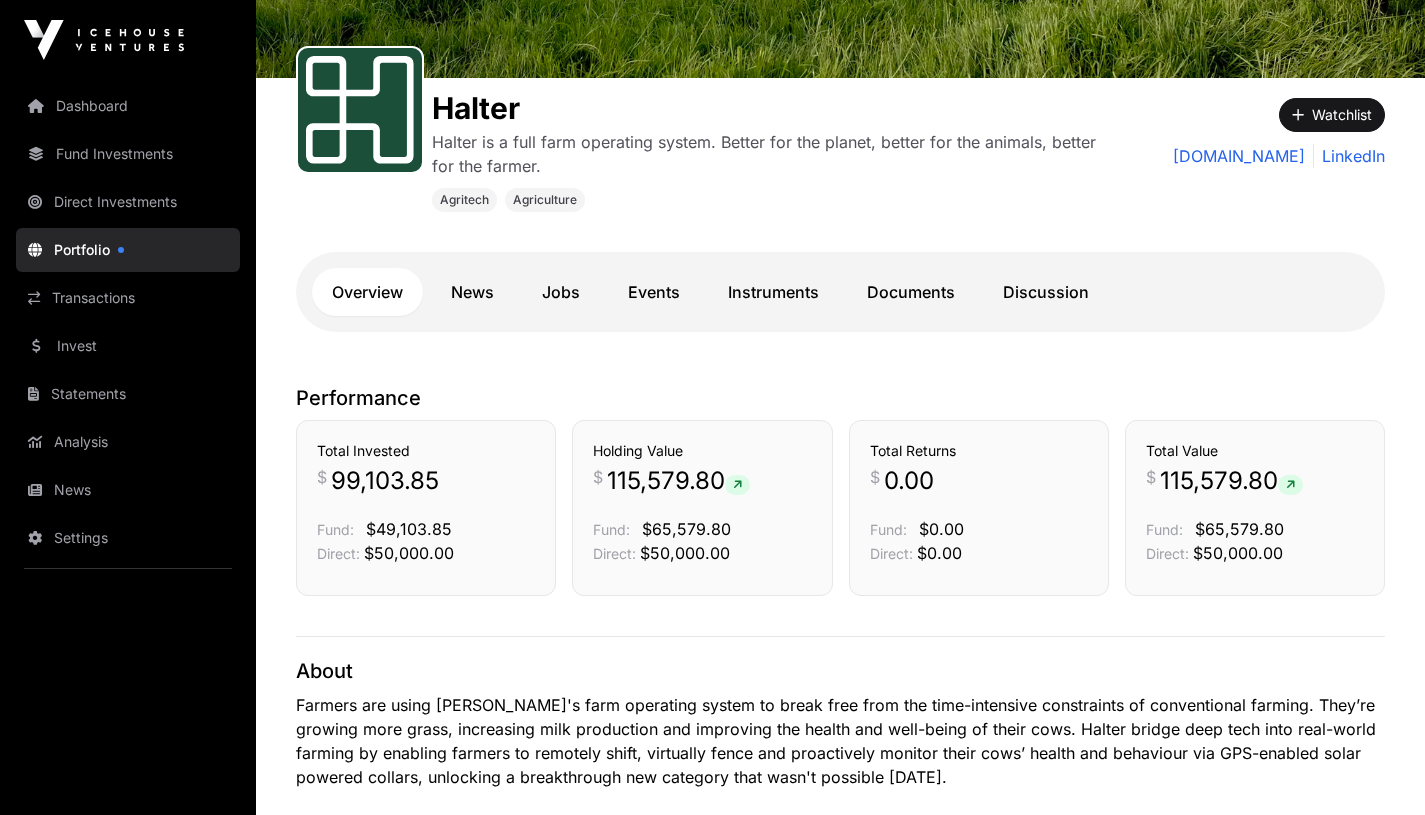 click on "Transactions" 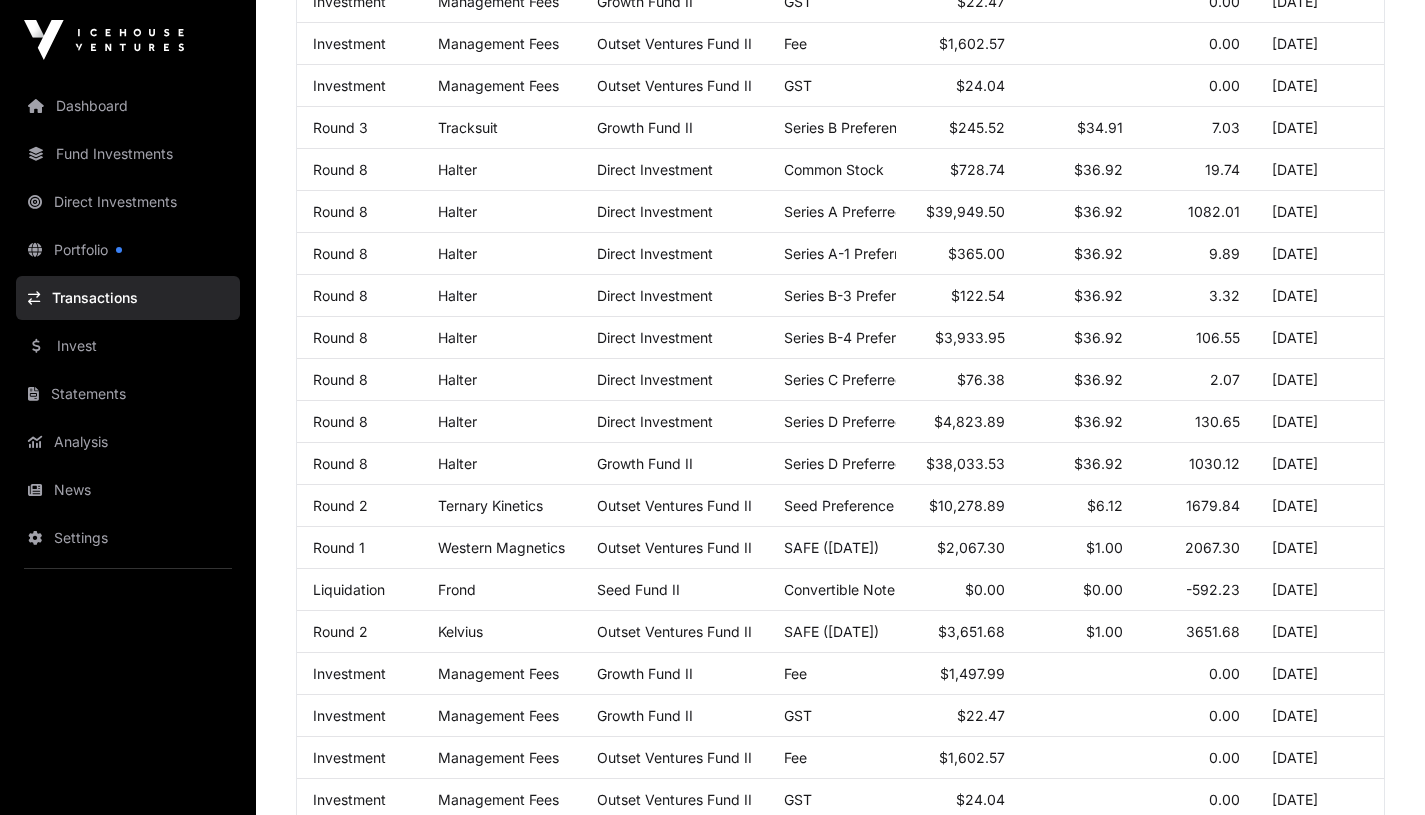 scroll, scrollTop: 434, scrollLeft: 0, axis: vertical 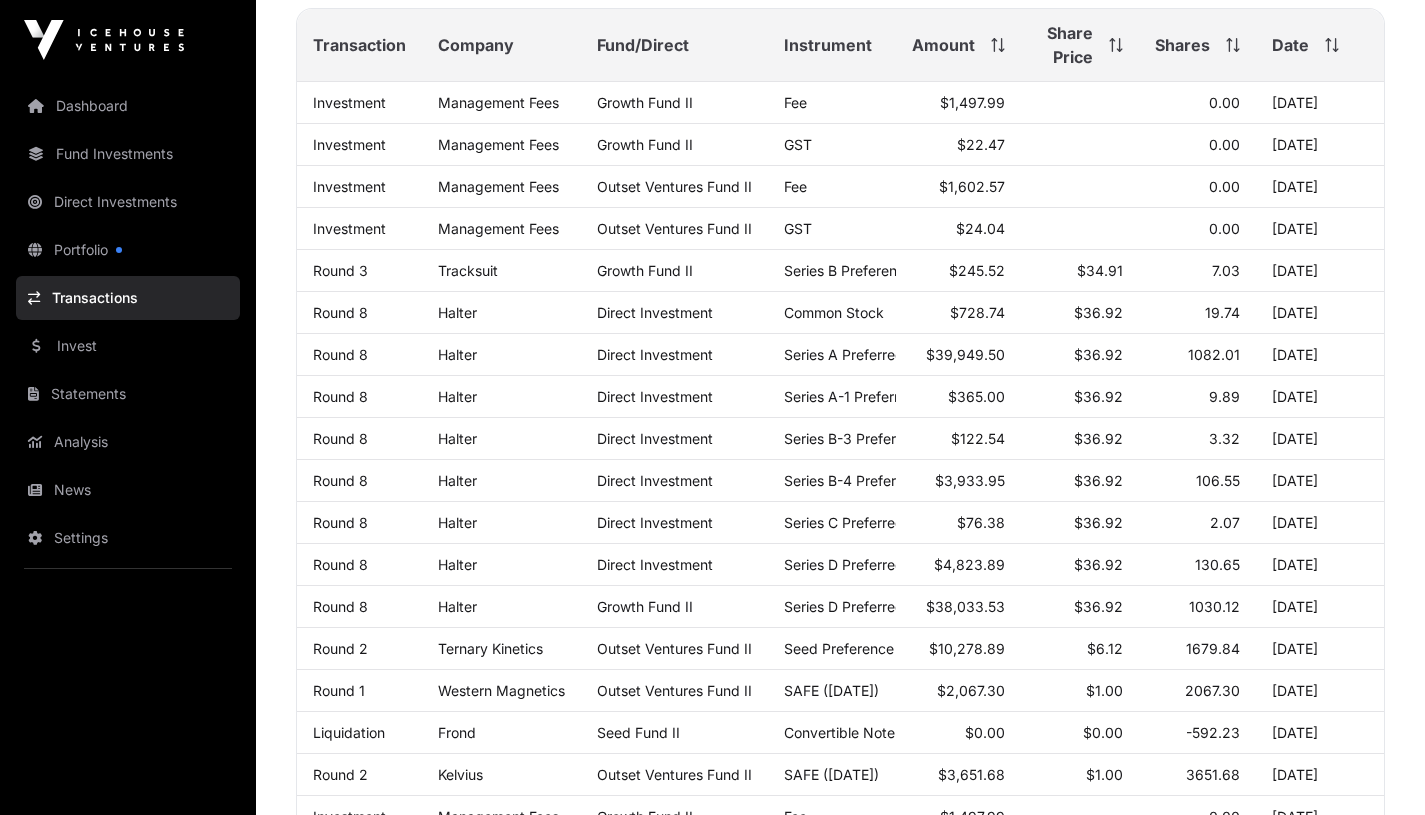 click on "Series C Preferred Stock" 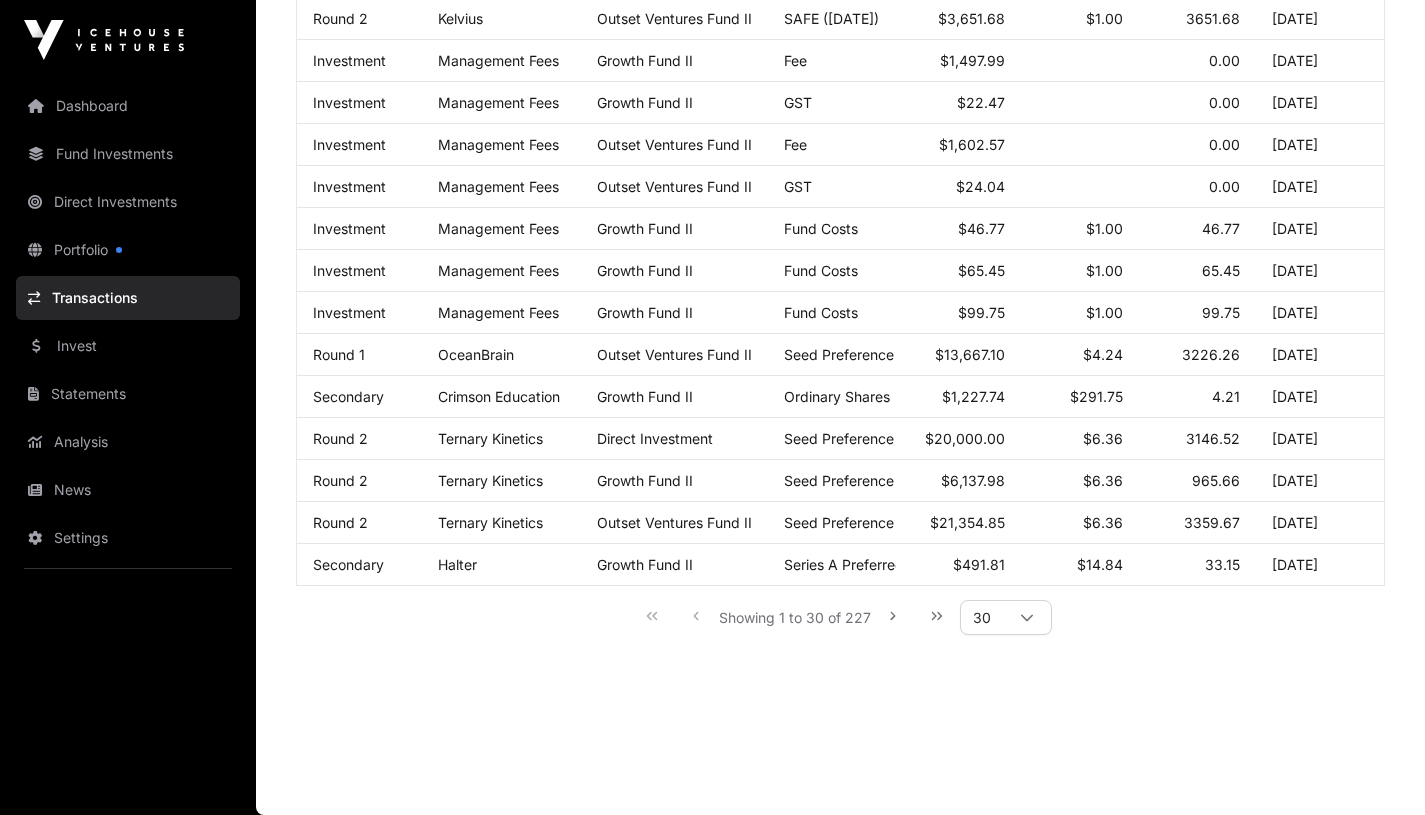 scroll, scrollTop: 1058, scrollLeft: 0, axis: vertical 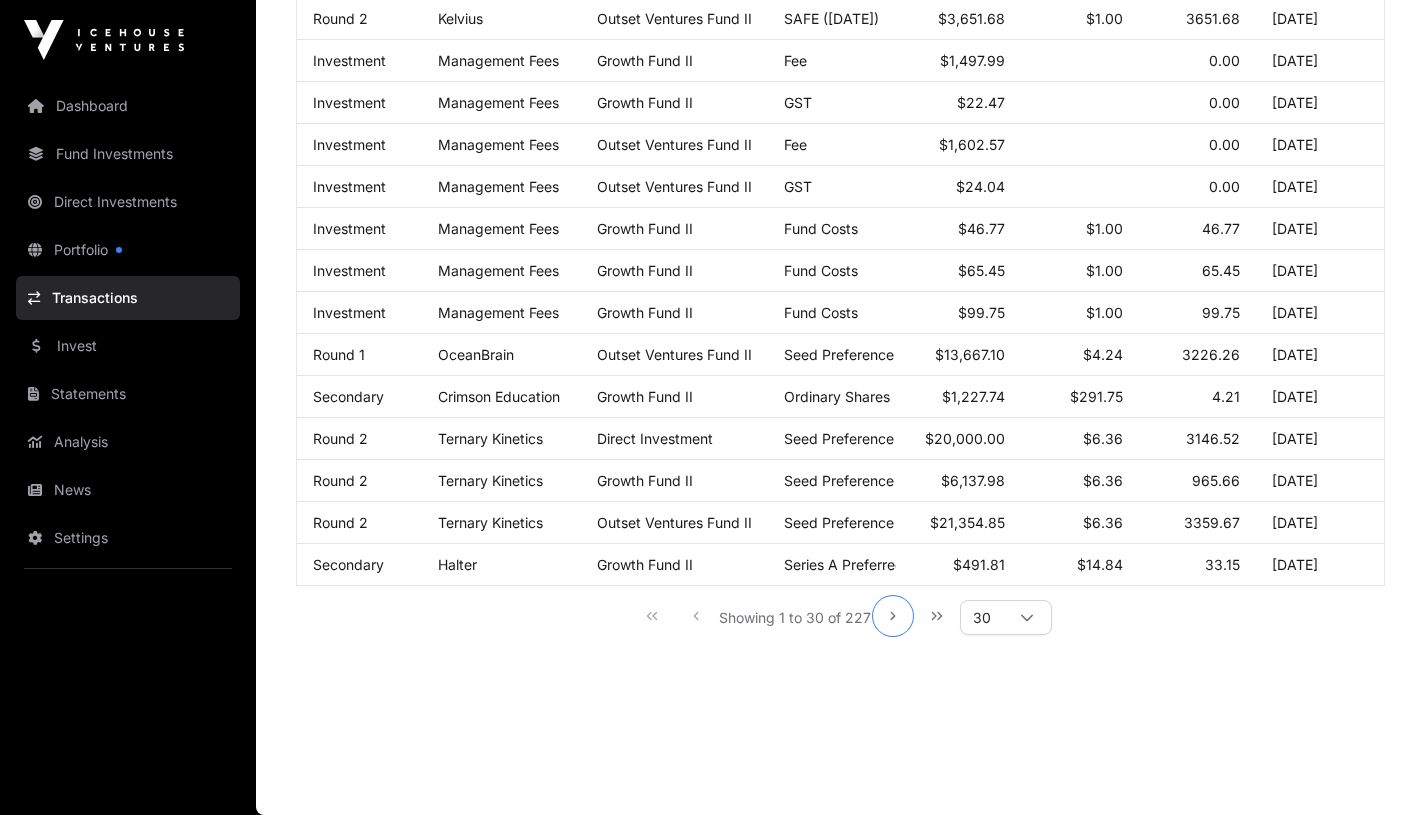 click 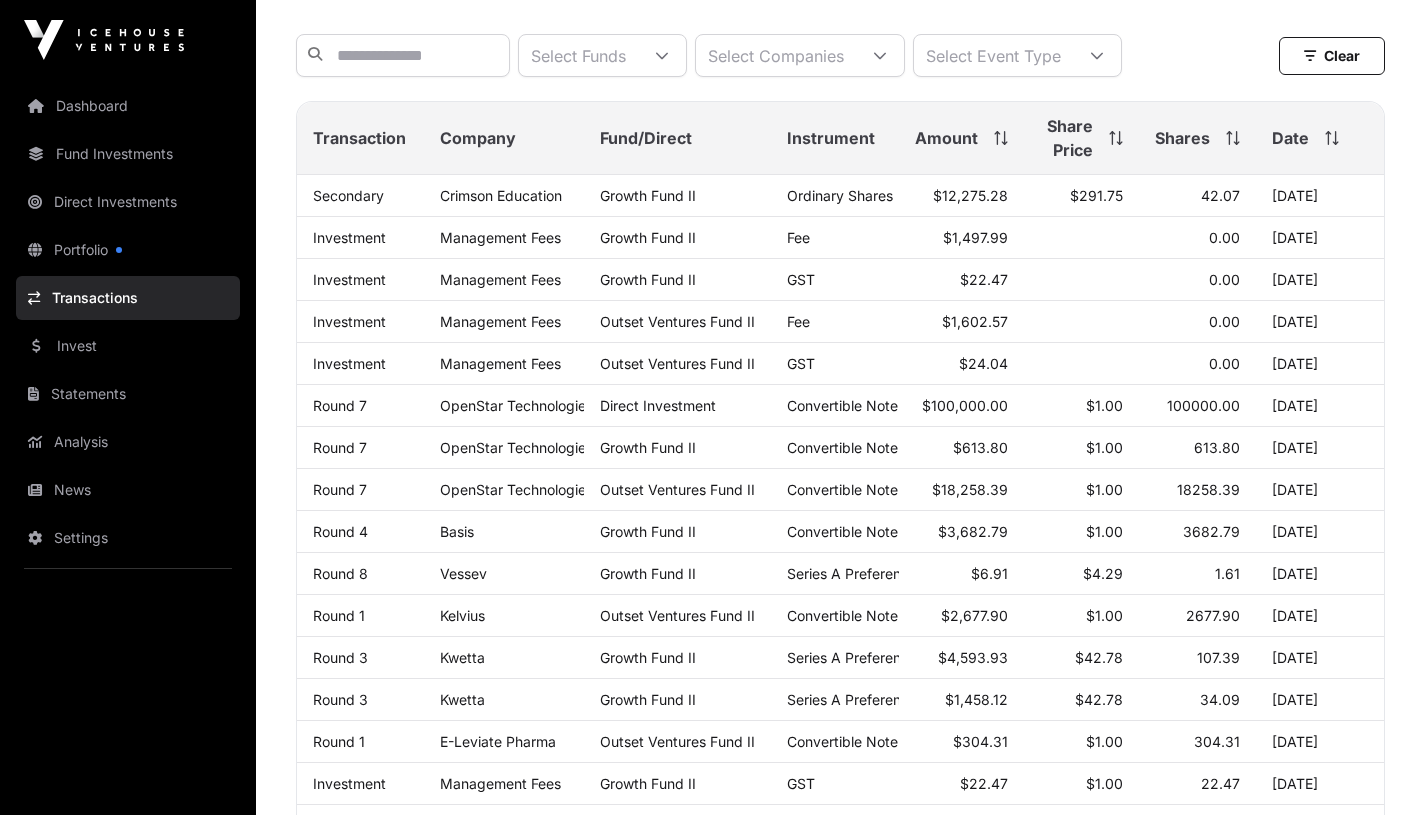 scroll, scrollTop: 200, scrollLeft: 0, axis: vertical 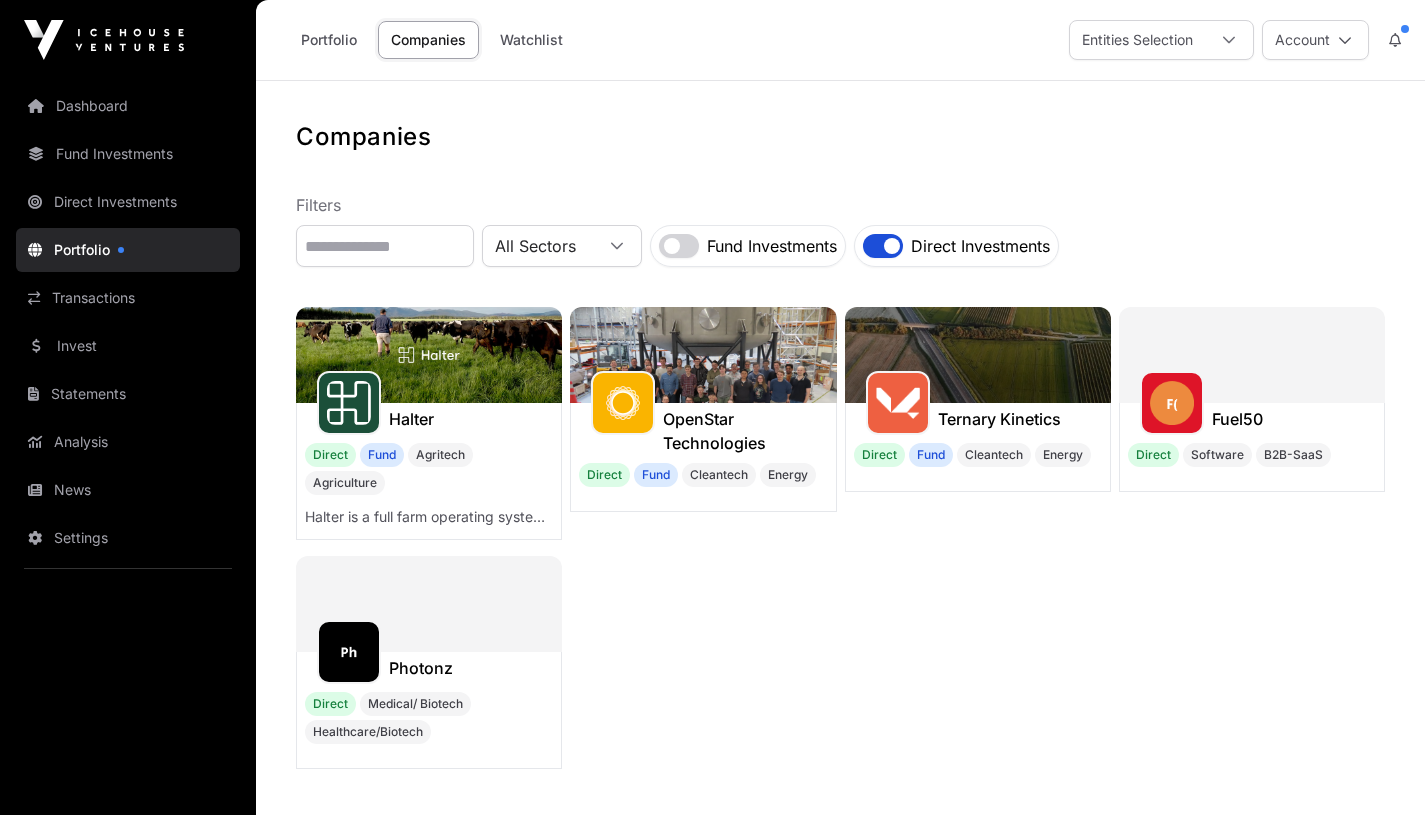 click on "OpenStar Technologies" 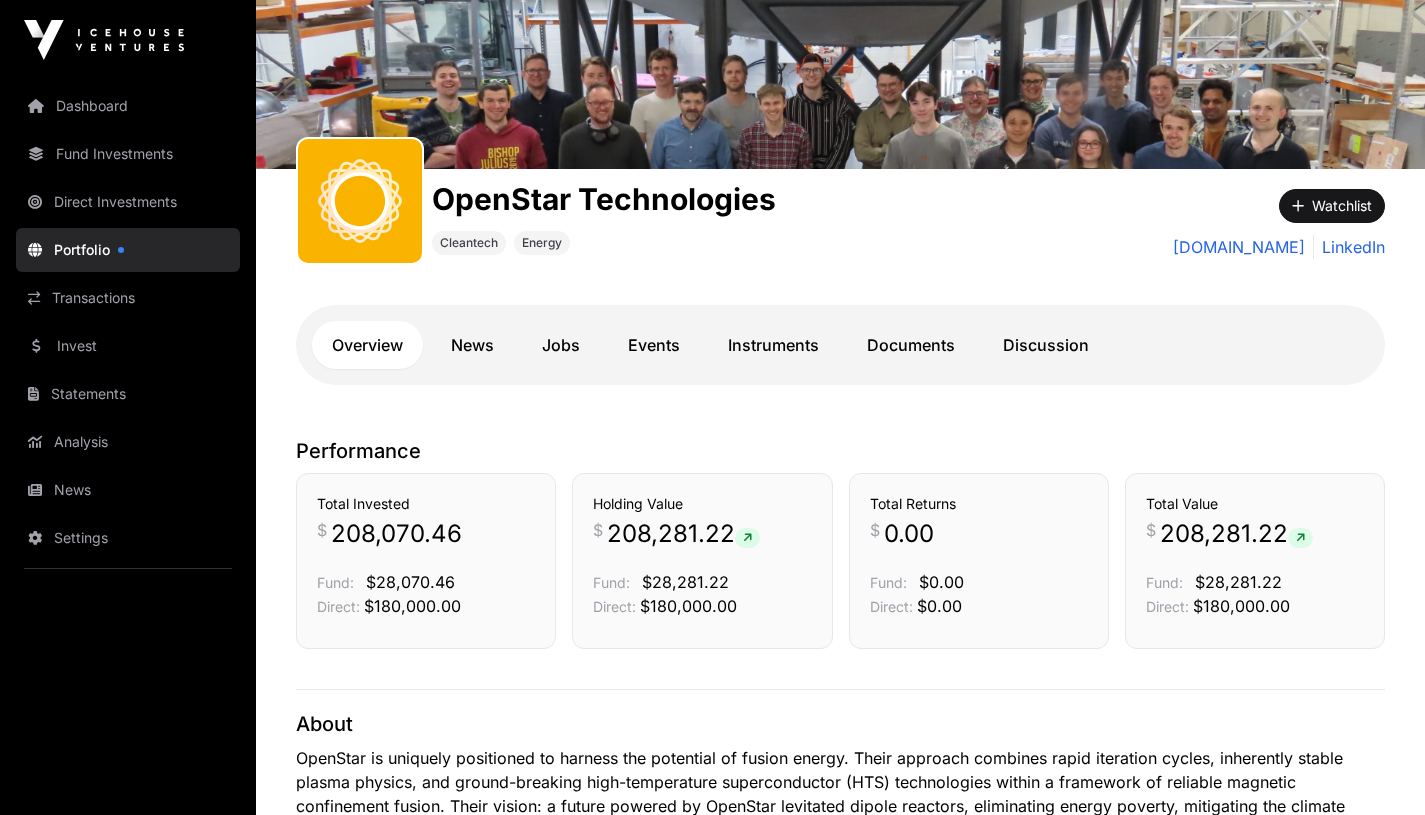 scroll, scrollTop: 171, scrollLeft: 0, axis: vertical 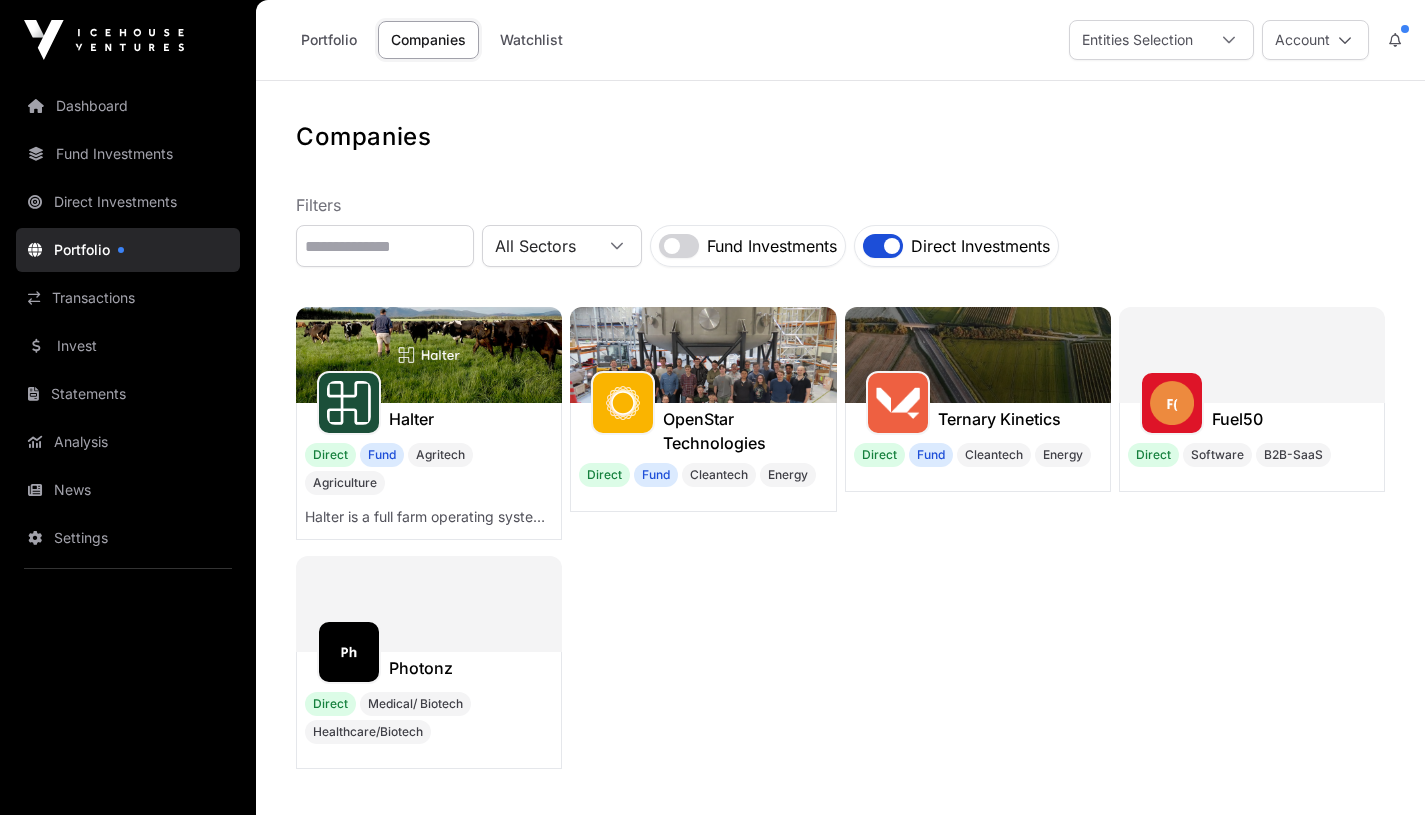 click 